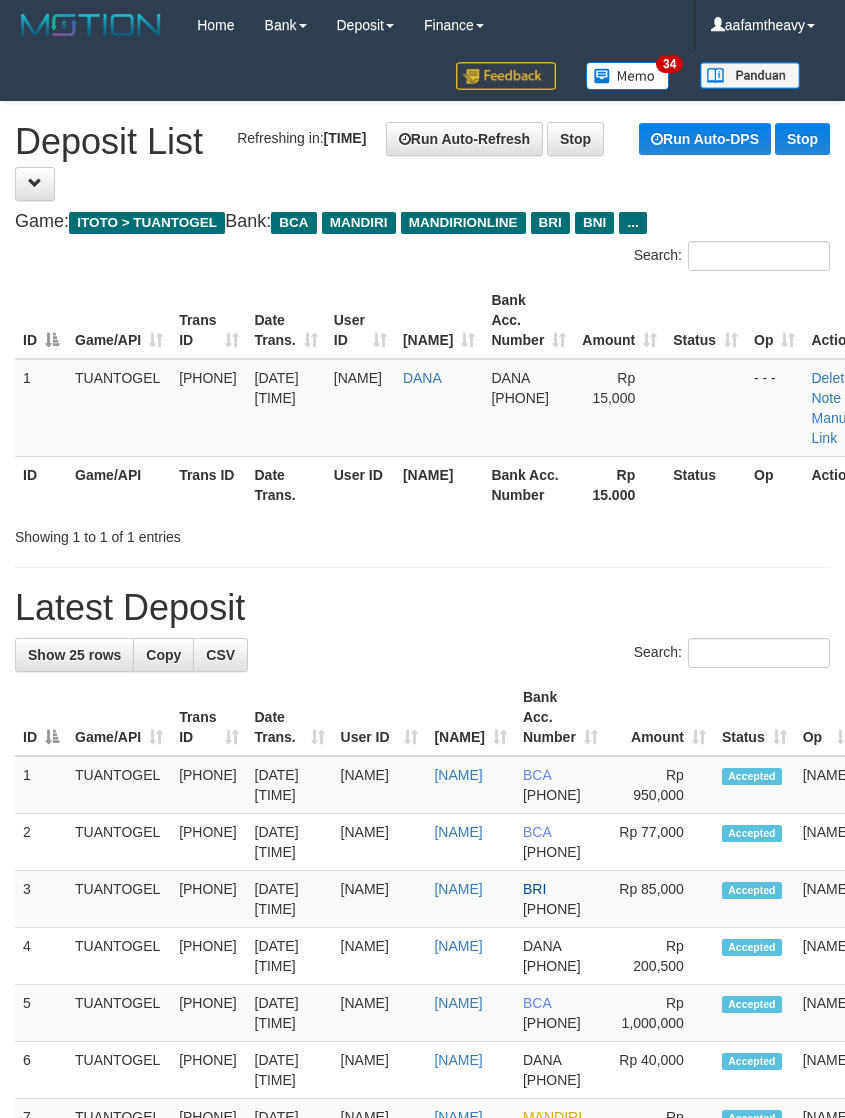 scroll, scrollTop: 0, scrollLeft: 0, axis: both 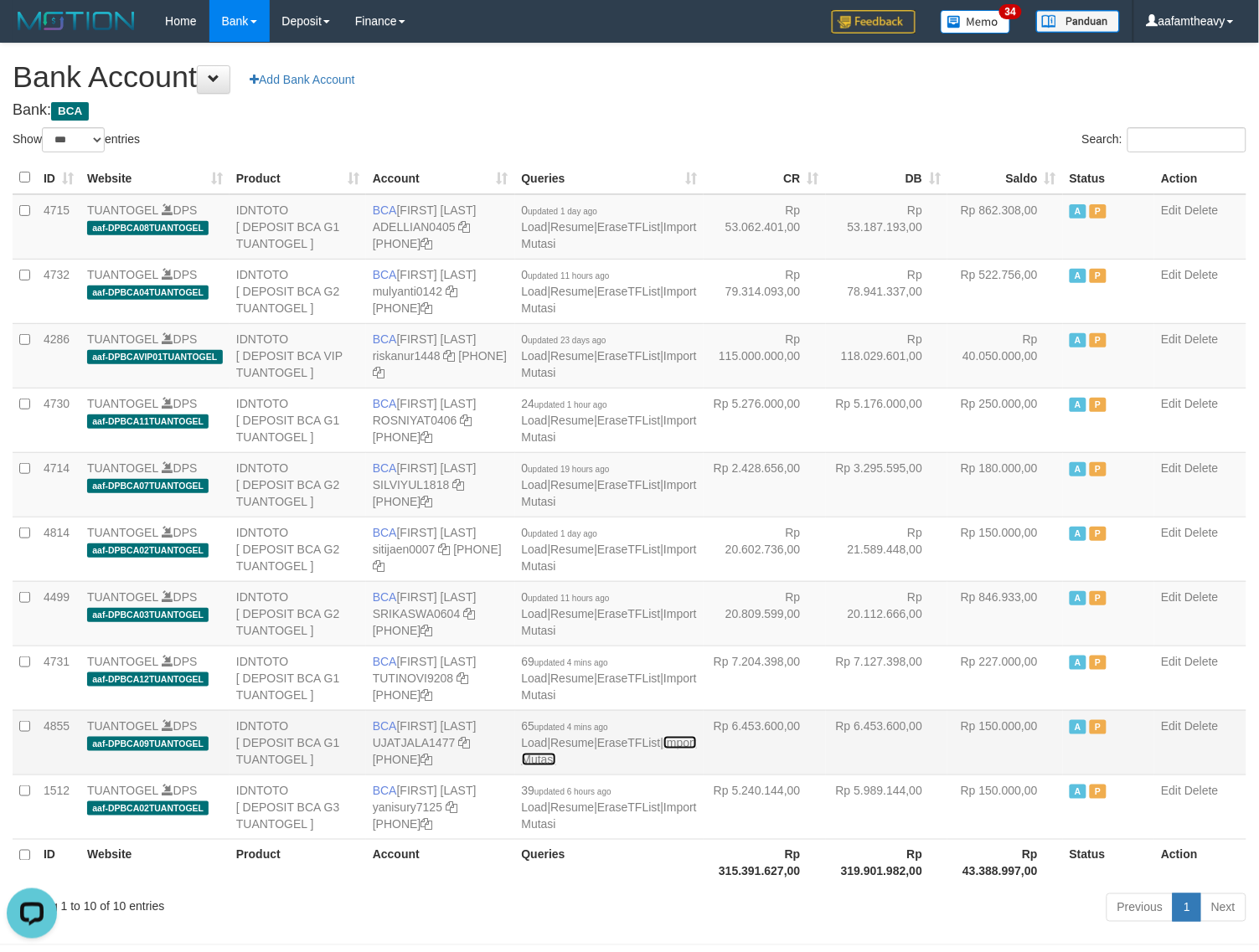 click on "Import Mutasi" at bounding box center (609, 235) 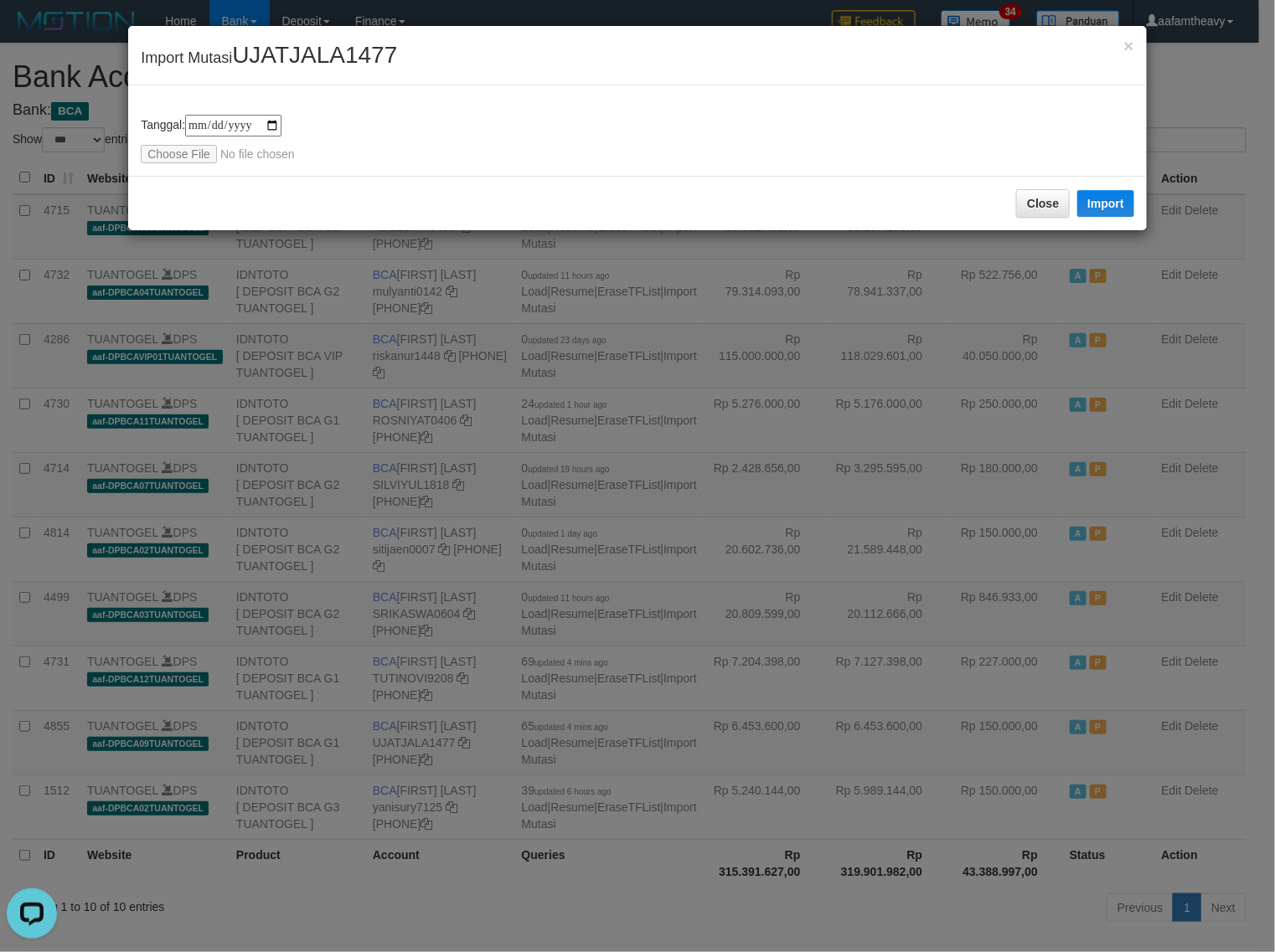 type on "**********" 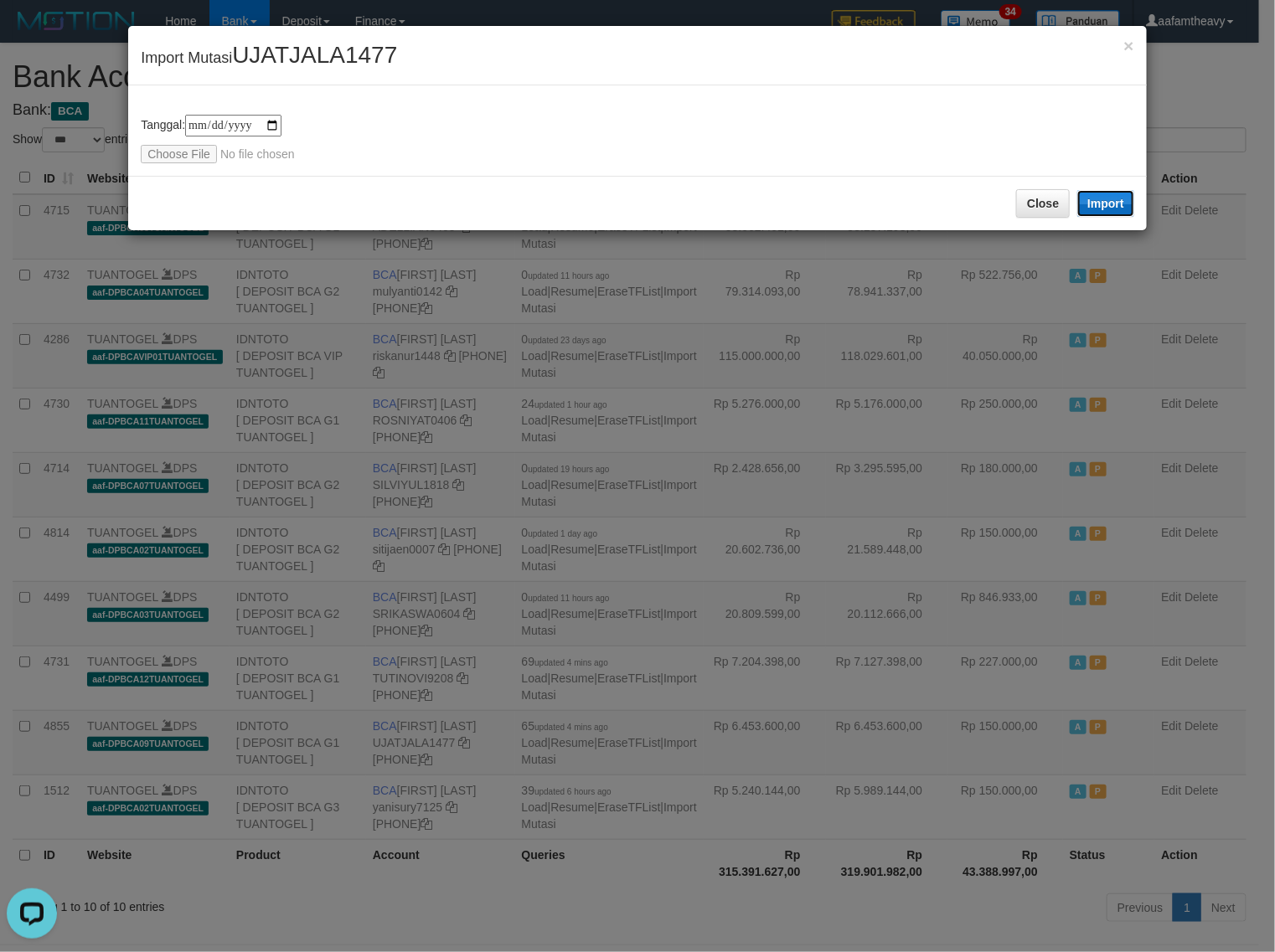 click on "Import" at bounding box center (1106, 203) 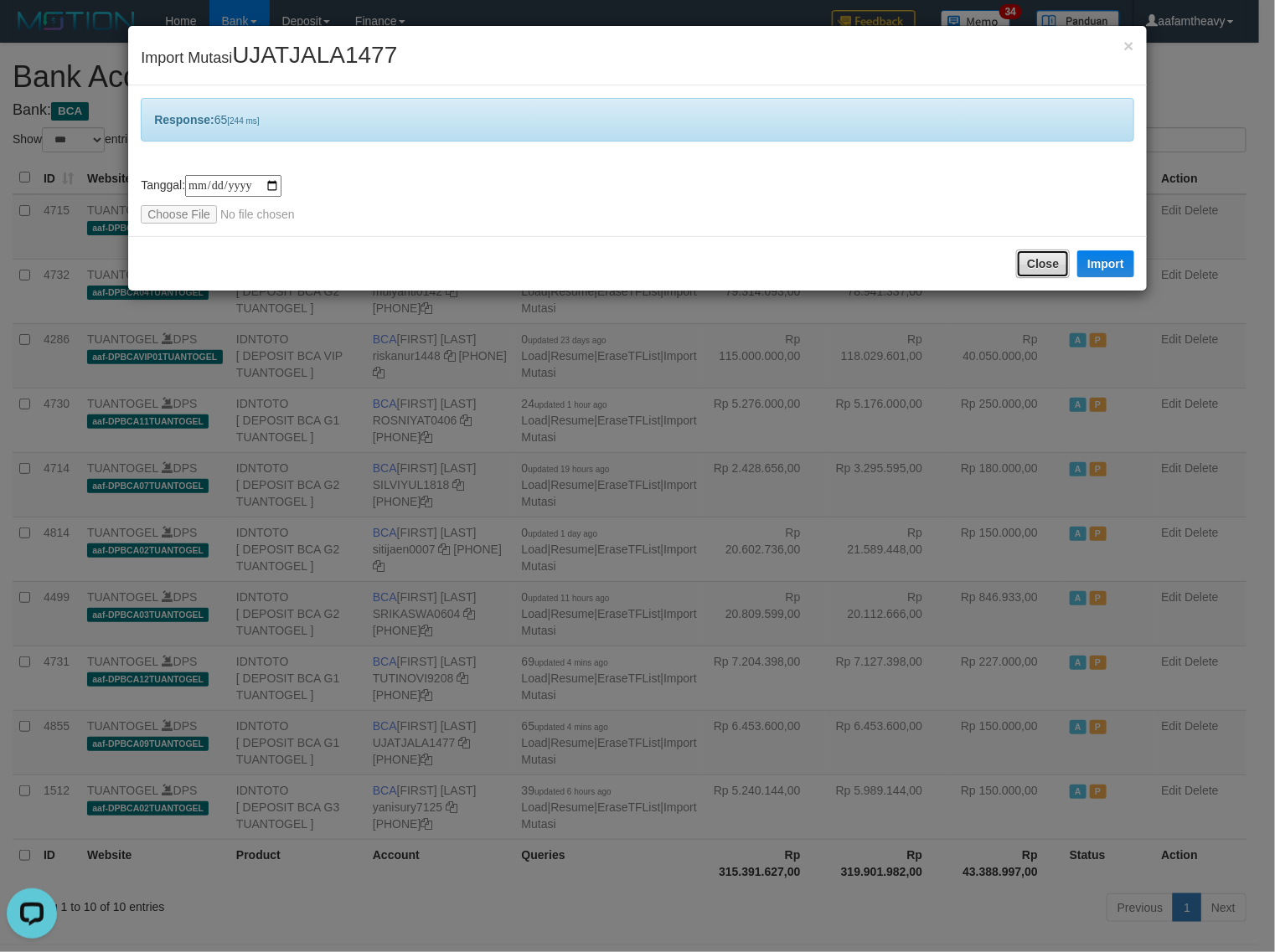 click on "Close" at bounding box center (1043, 264) 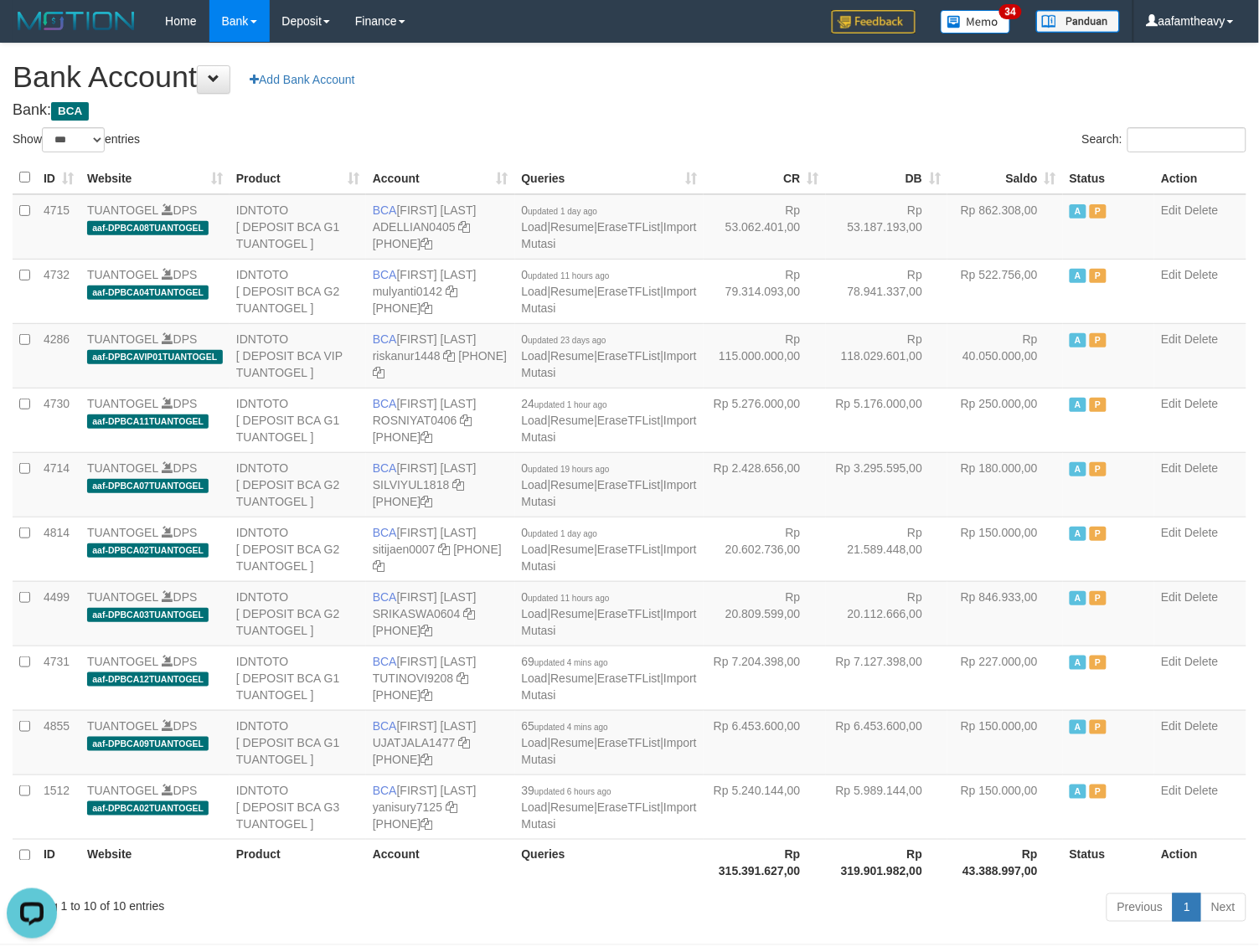 click on "**********" at bounding box center [629, 485] 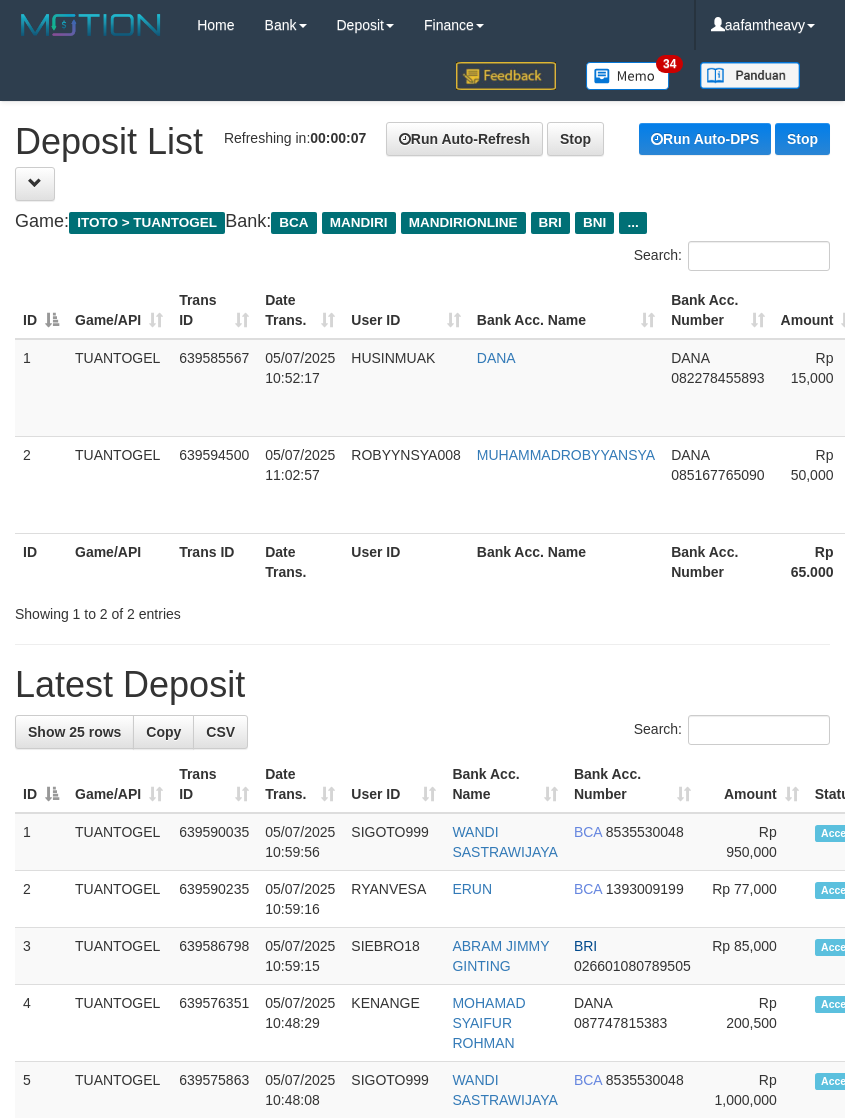 scroll, scrollTop: 0, scrollLeft: 0, axis: both 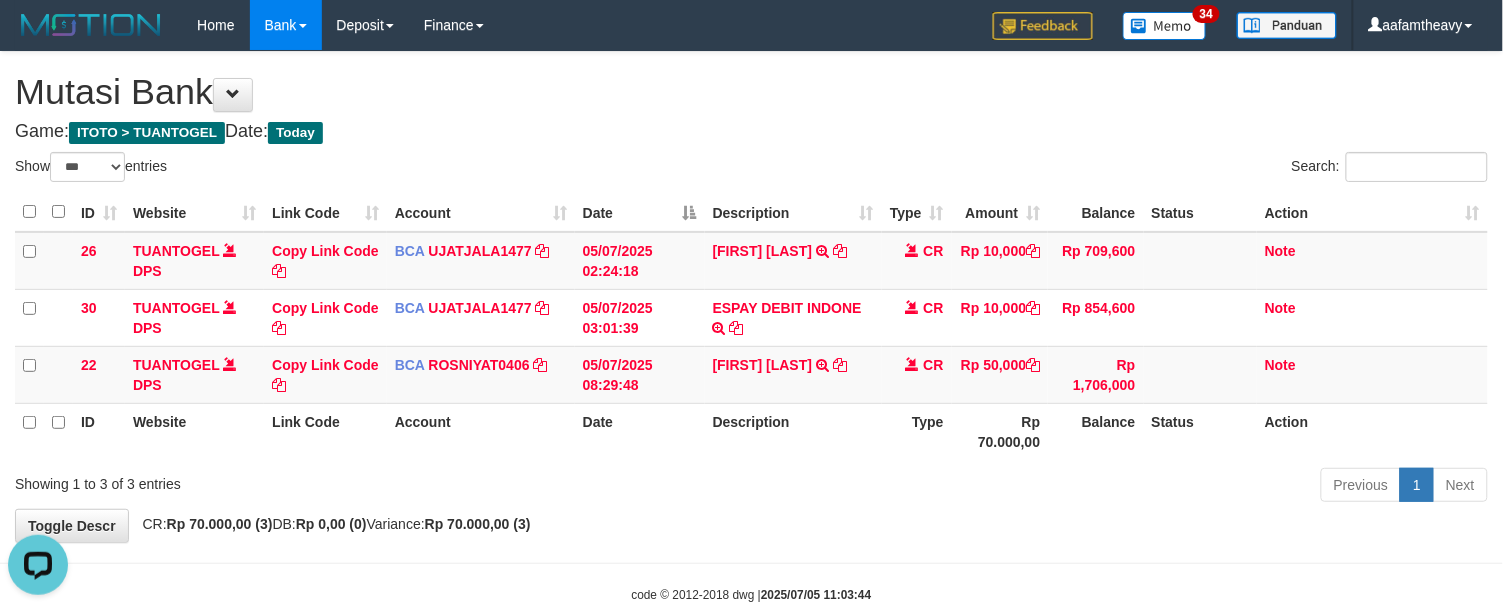 click on "**********" at bounding box center [751, 297] 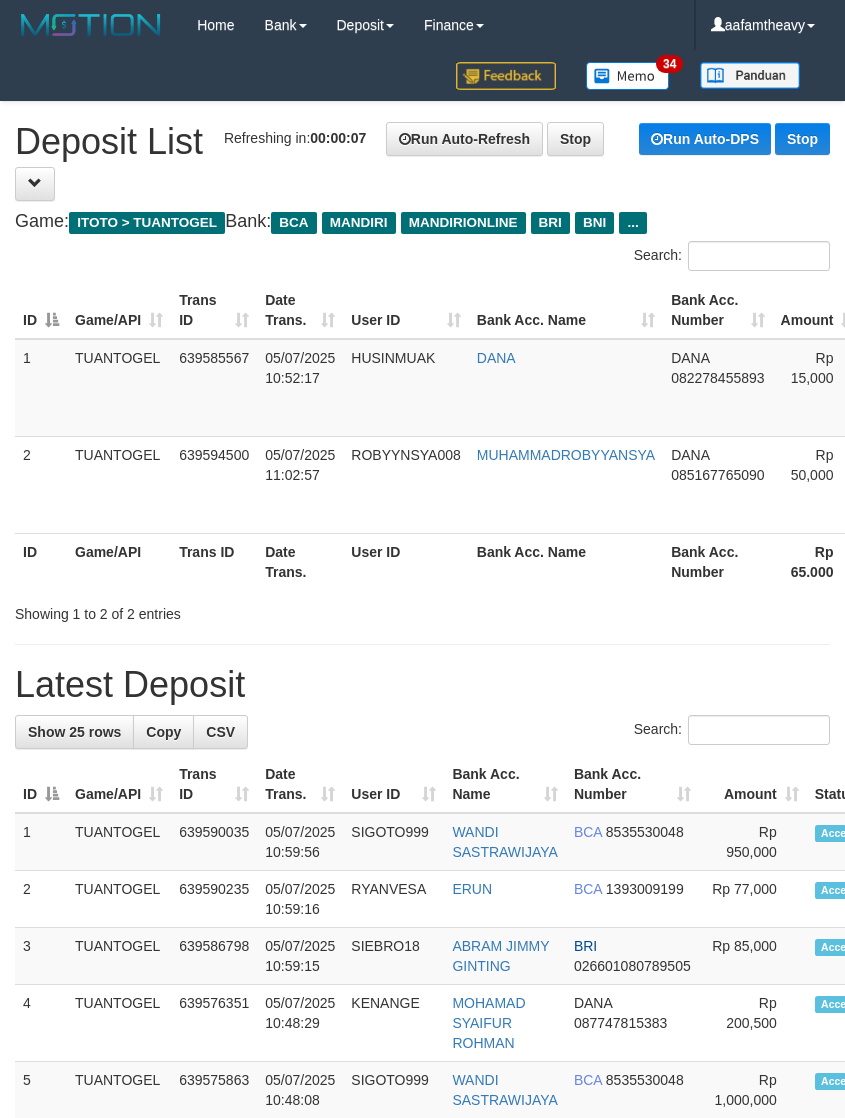 scroll, scrollTop: 0, scrollLeft: 0, axis: both 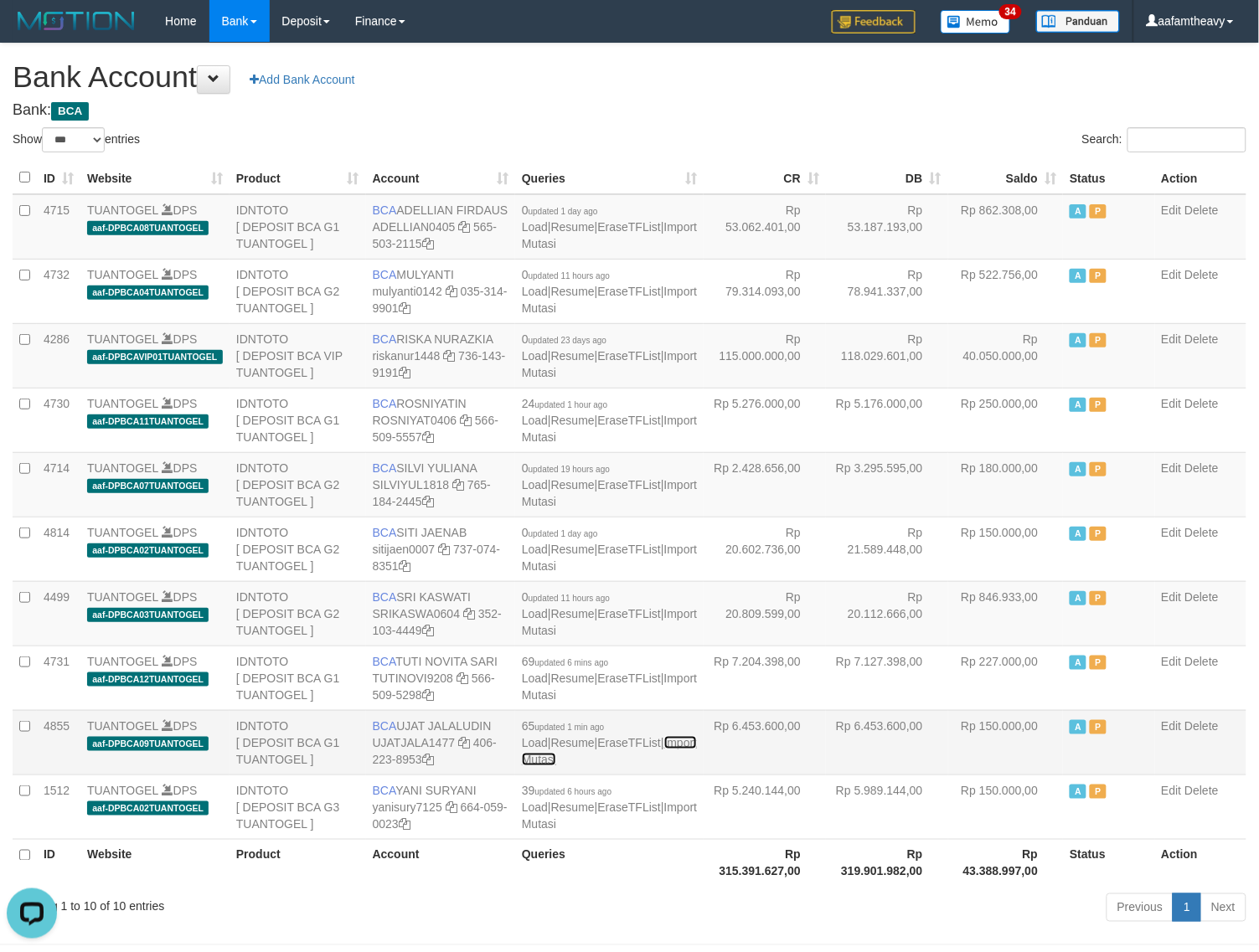 click on "Import Mutasi" at bounding box center (609, 235) 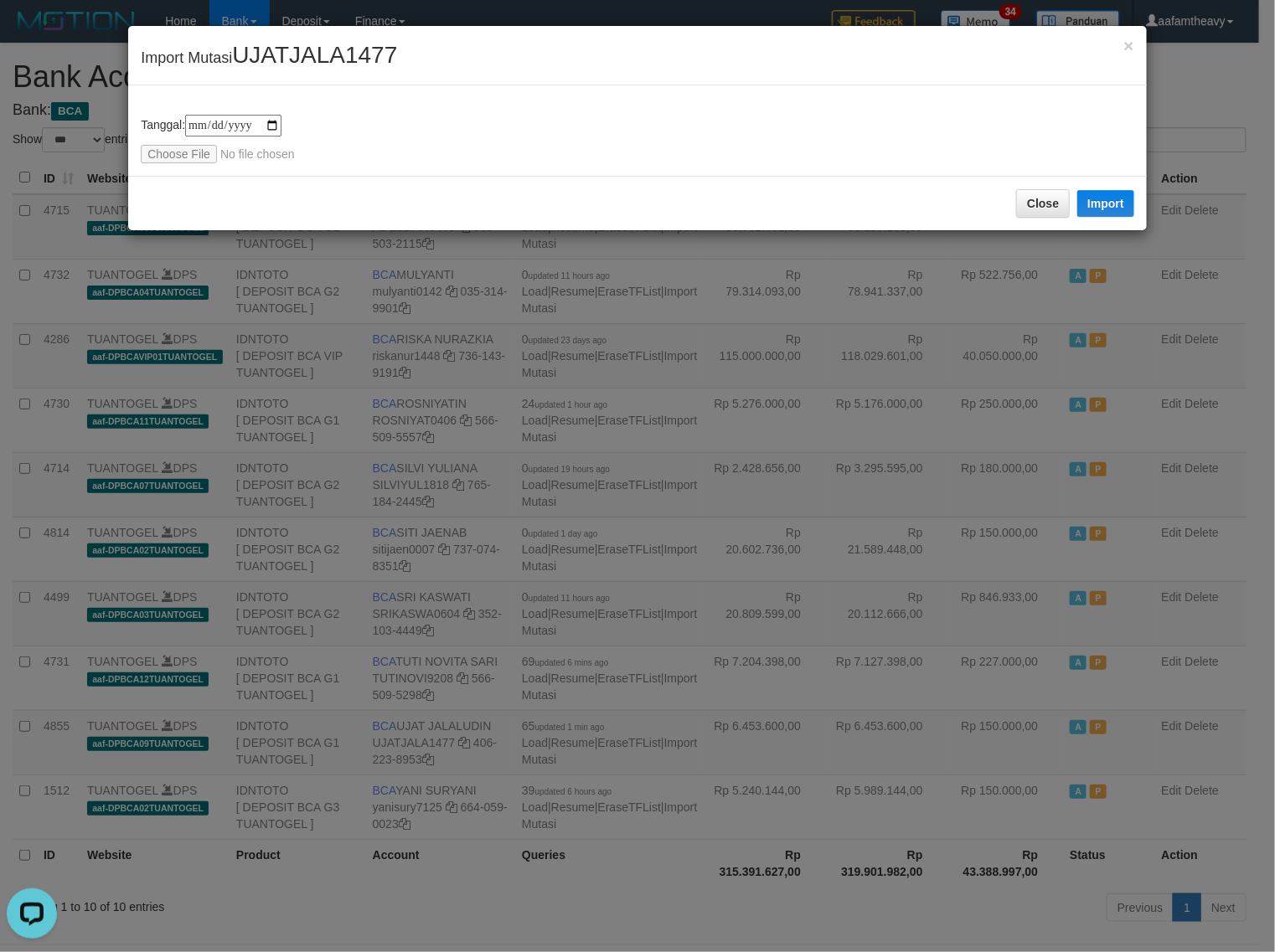 type on "**********" 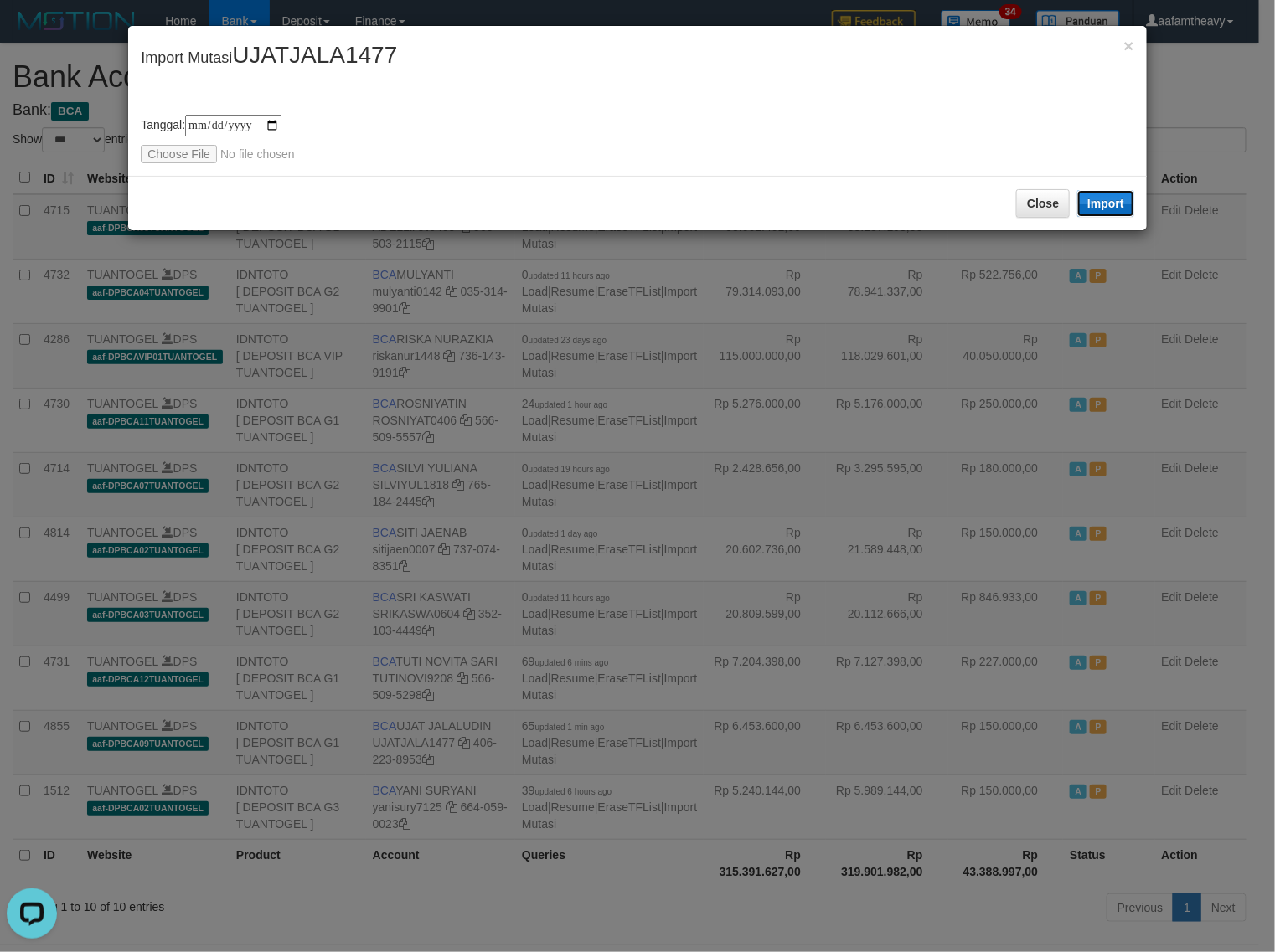 click on "Import" at bounding box center (1106, 203) 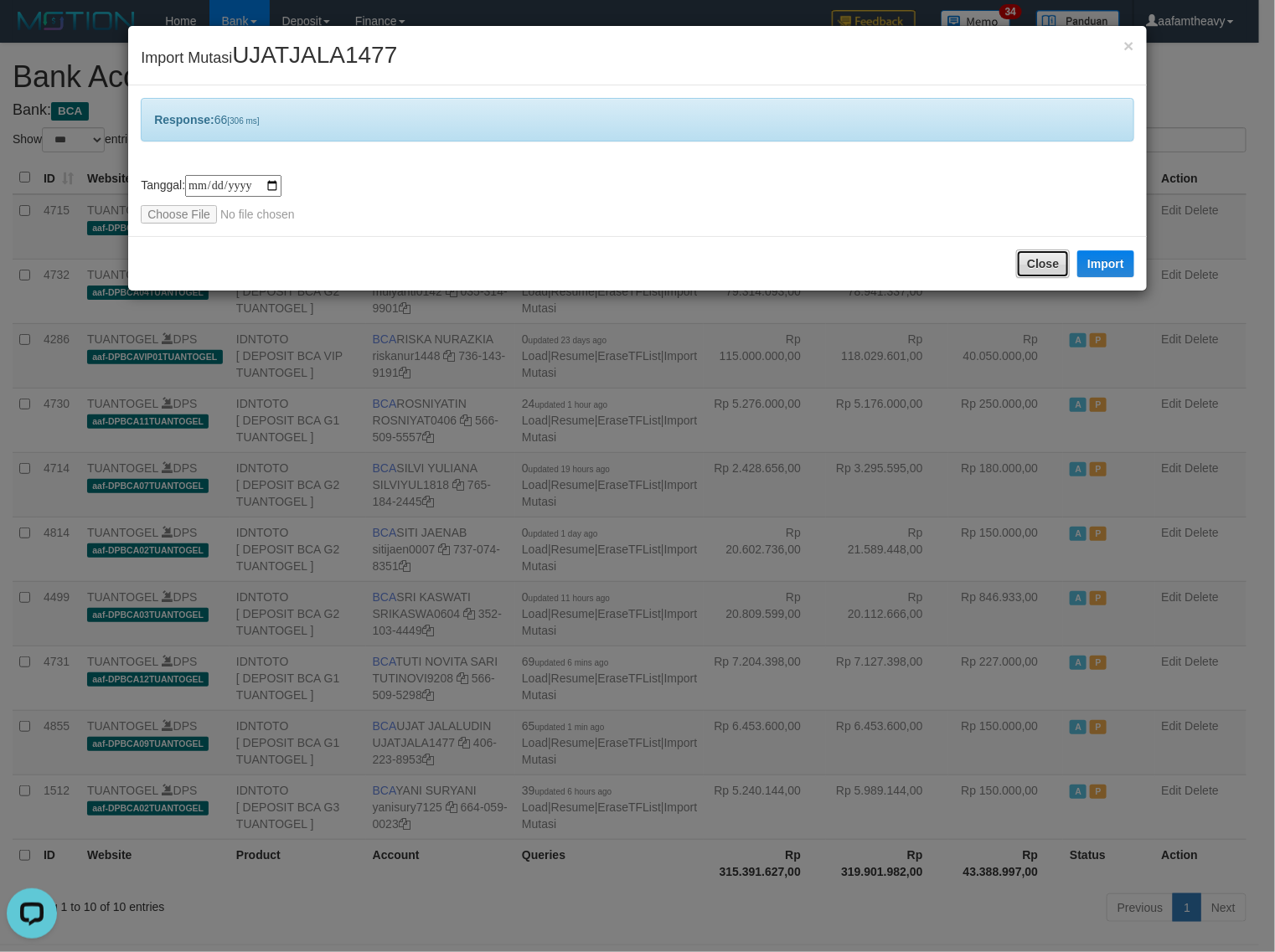 click on "Close" at bounding box center (1043, 264) 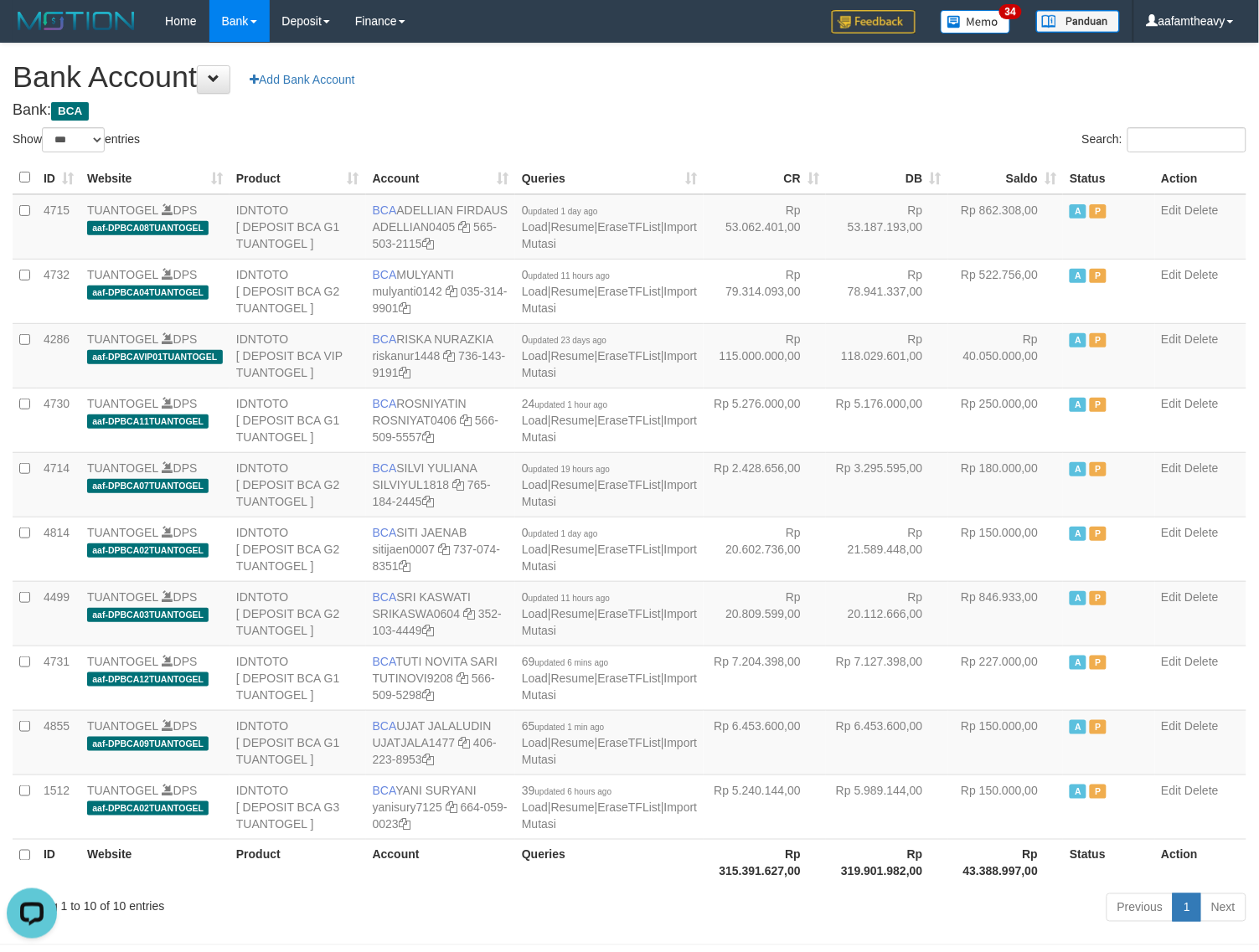 click on "Bank:   BCA" at bounding box center [629, 111] 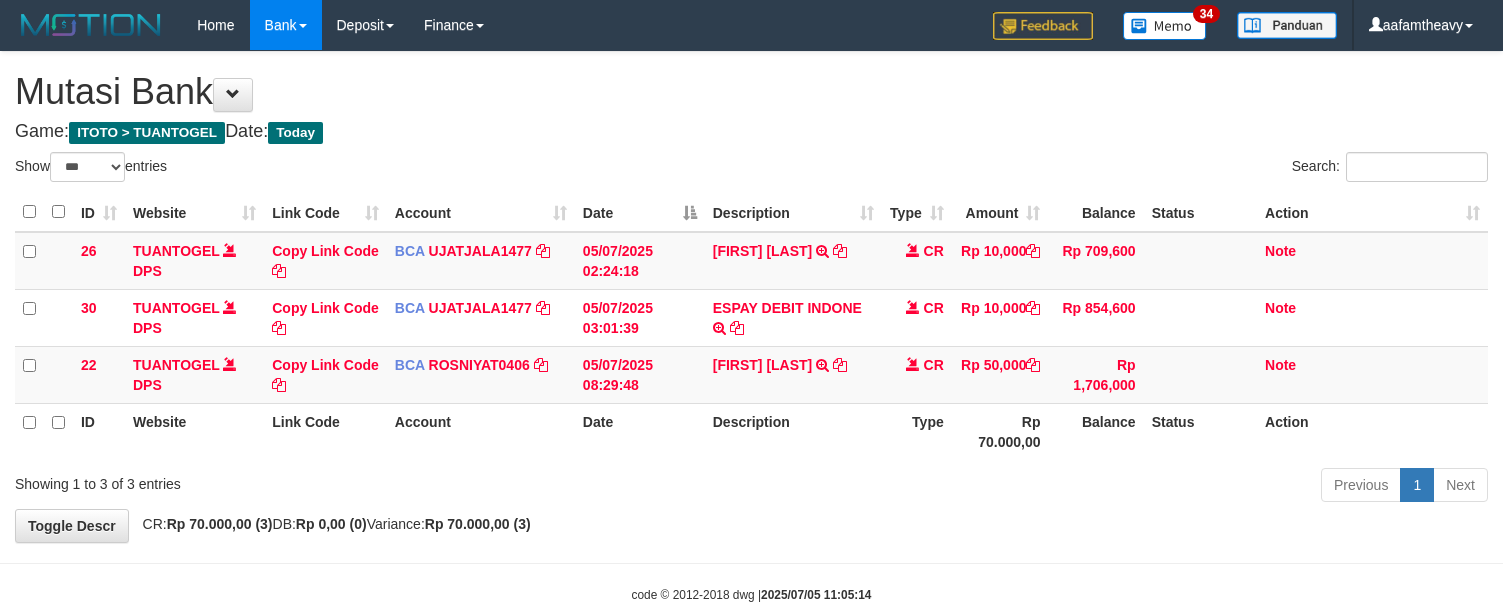 scroll, scrollTop: 0, scrollLeft: 0, axis: both 